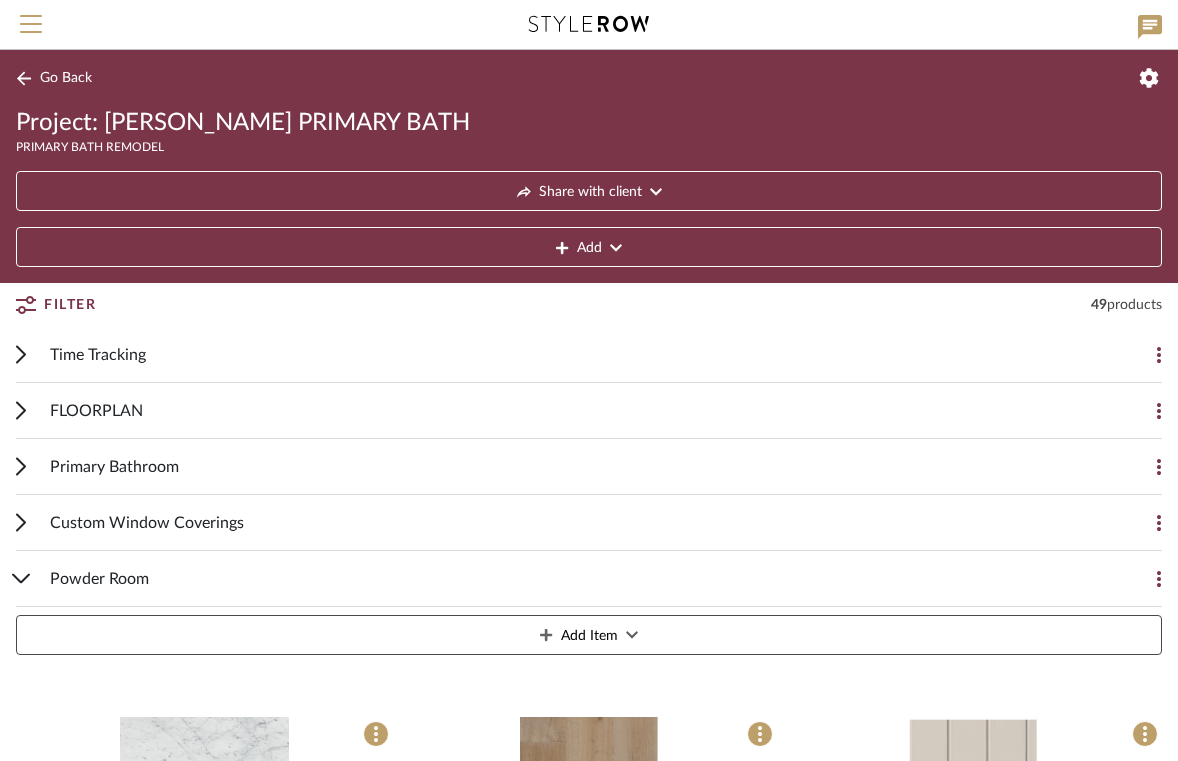 scroll, scrollTop: 196, scrollLeft: 0, axis: vertical 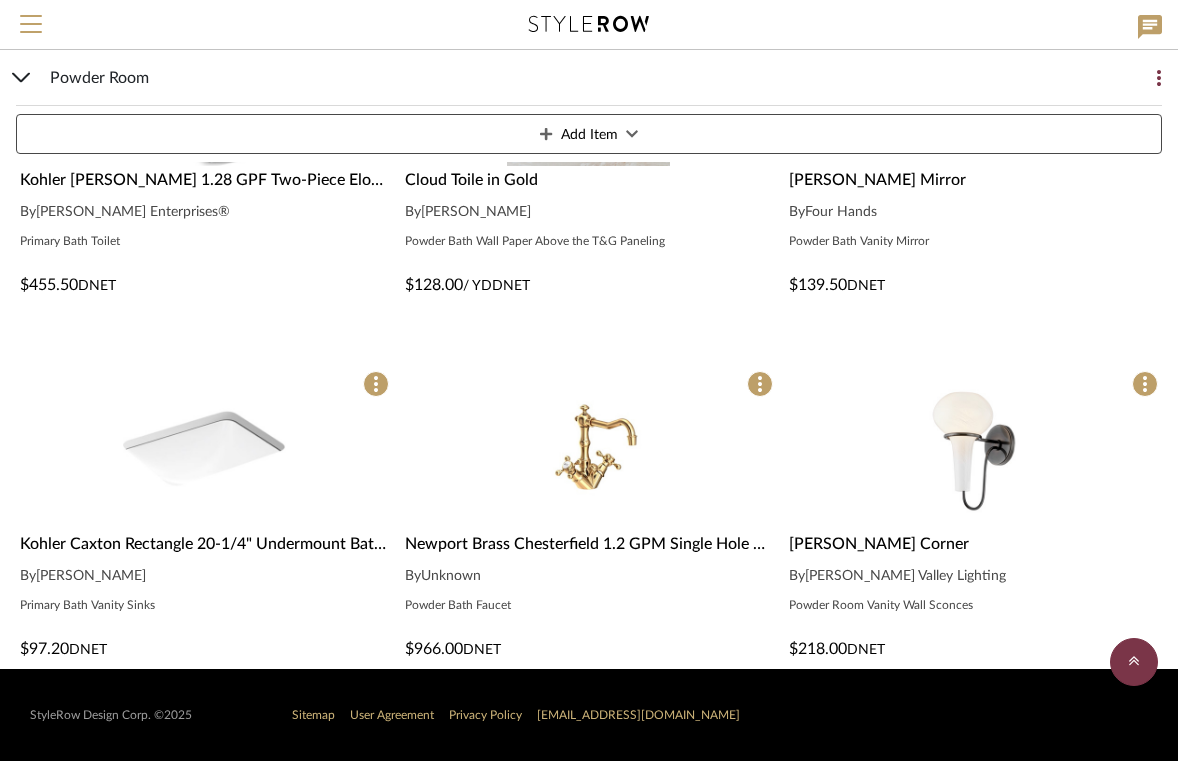 click at bounding box center (973, 448) 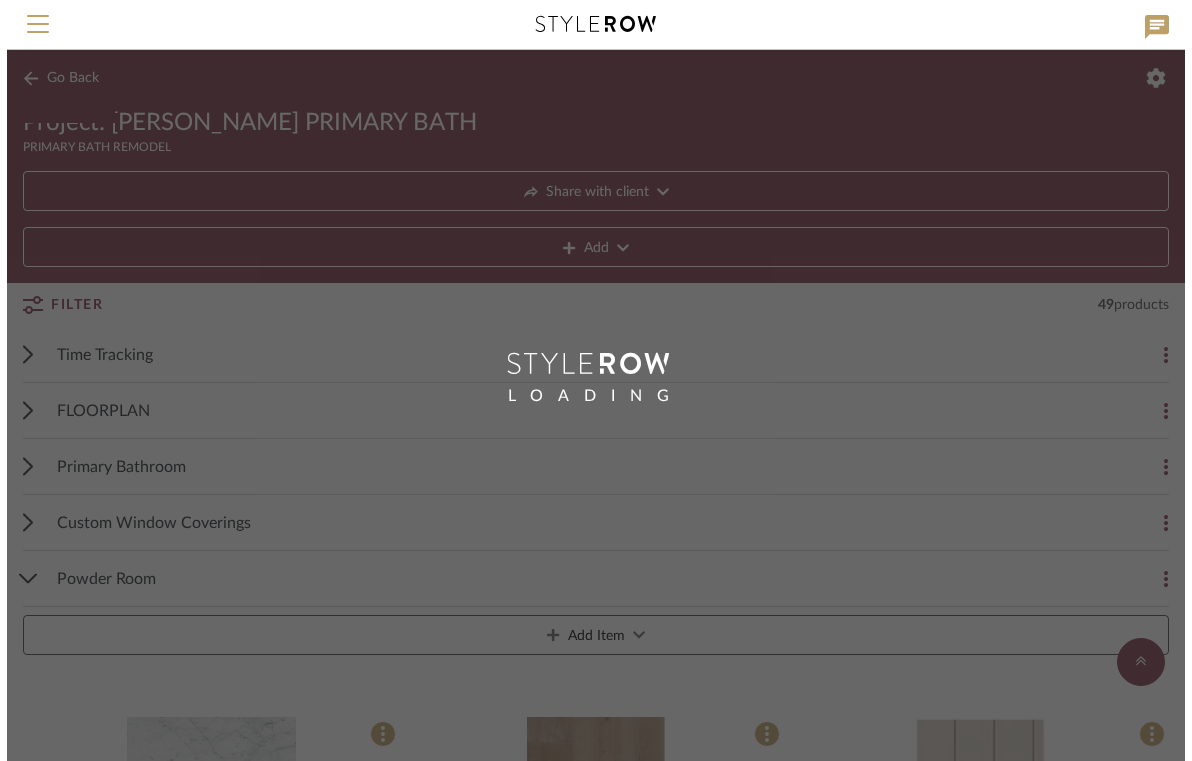 scroll, scrollTop: 0, scrollLeft: 0, axis: both 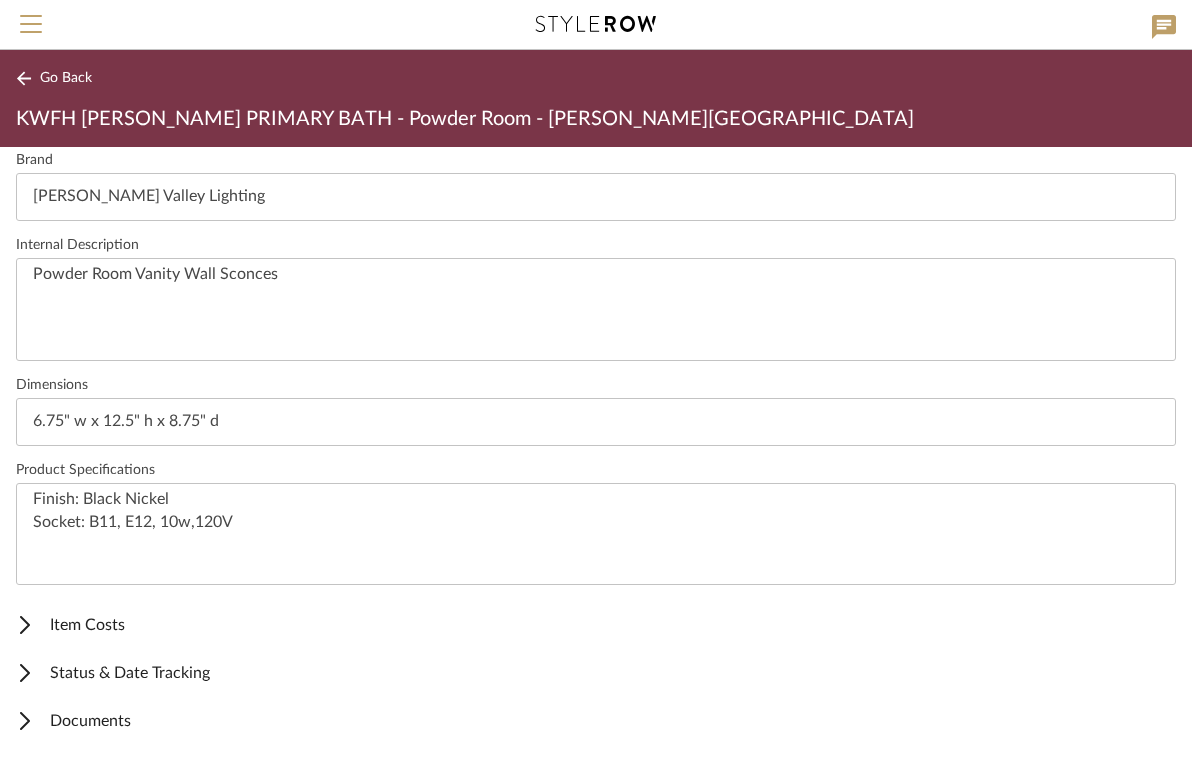 click at bounding box center [25, 673] 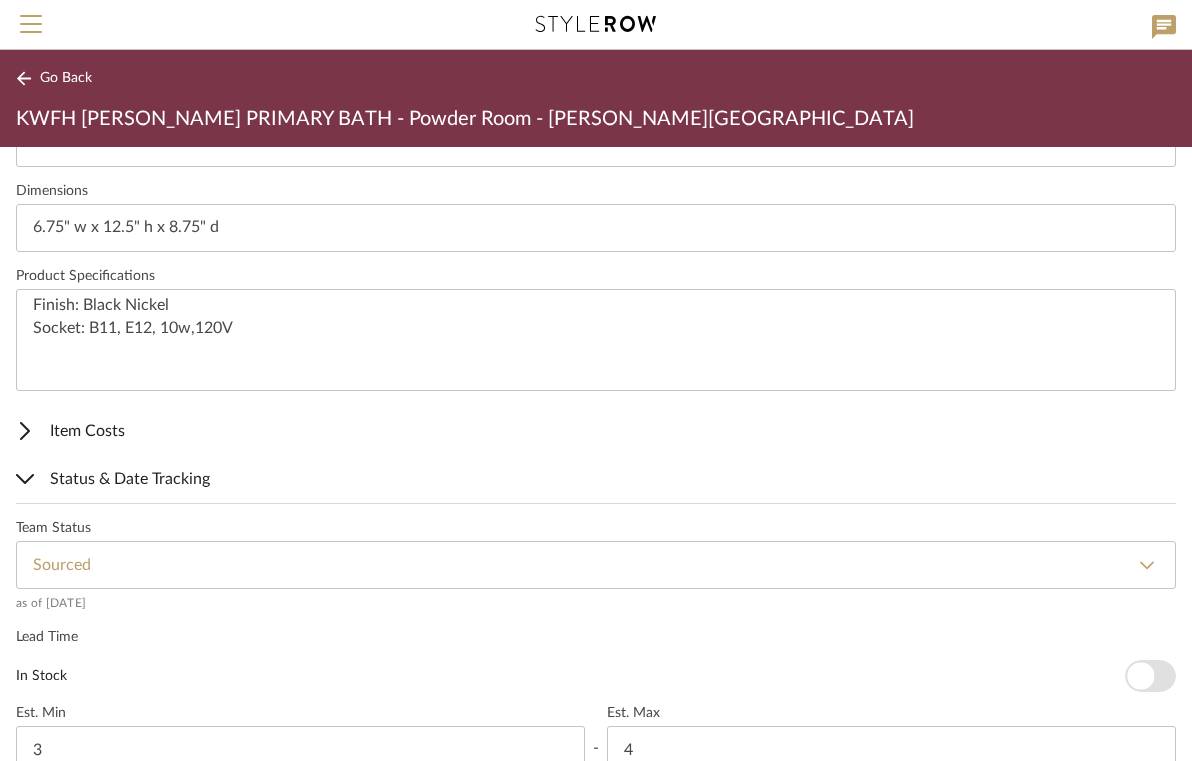 scroll, scrollTop: 778, scrollLeft: 0, axis: vertical 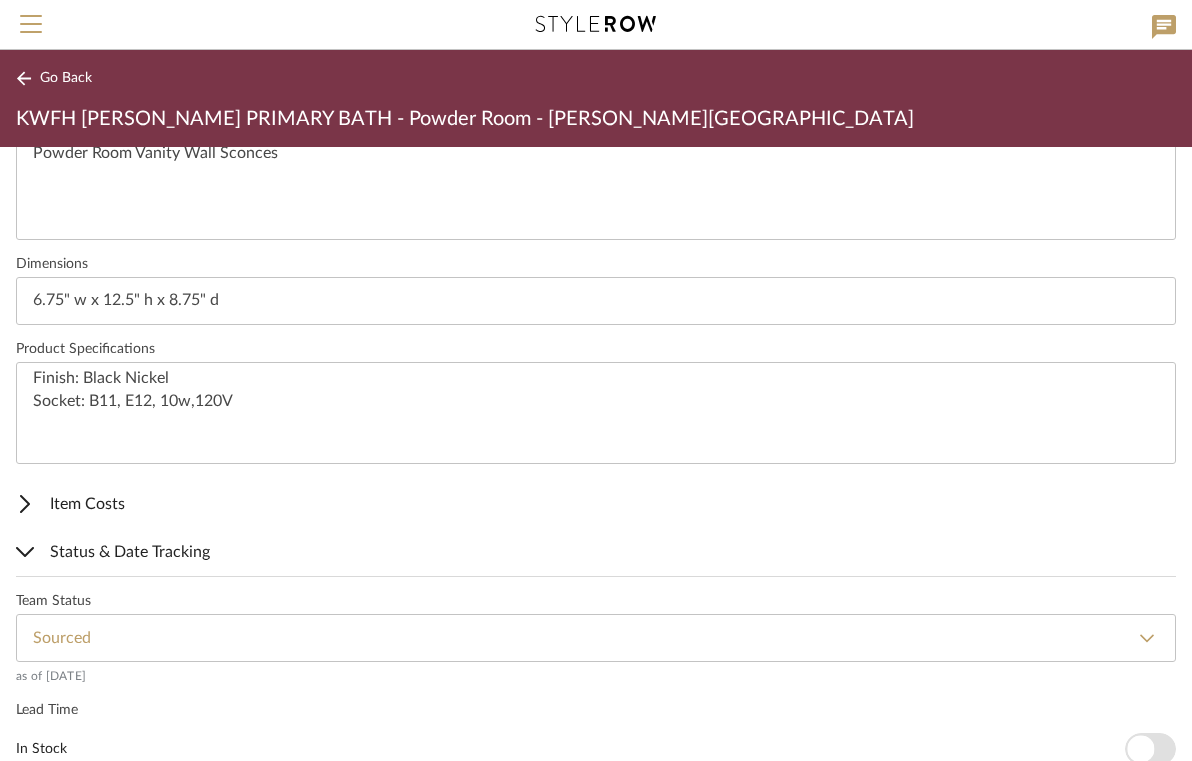 click on "Status & Date Tracking" at bounding box center [592, 552] 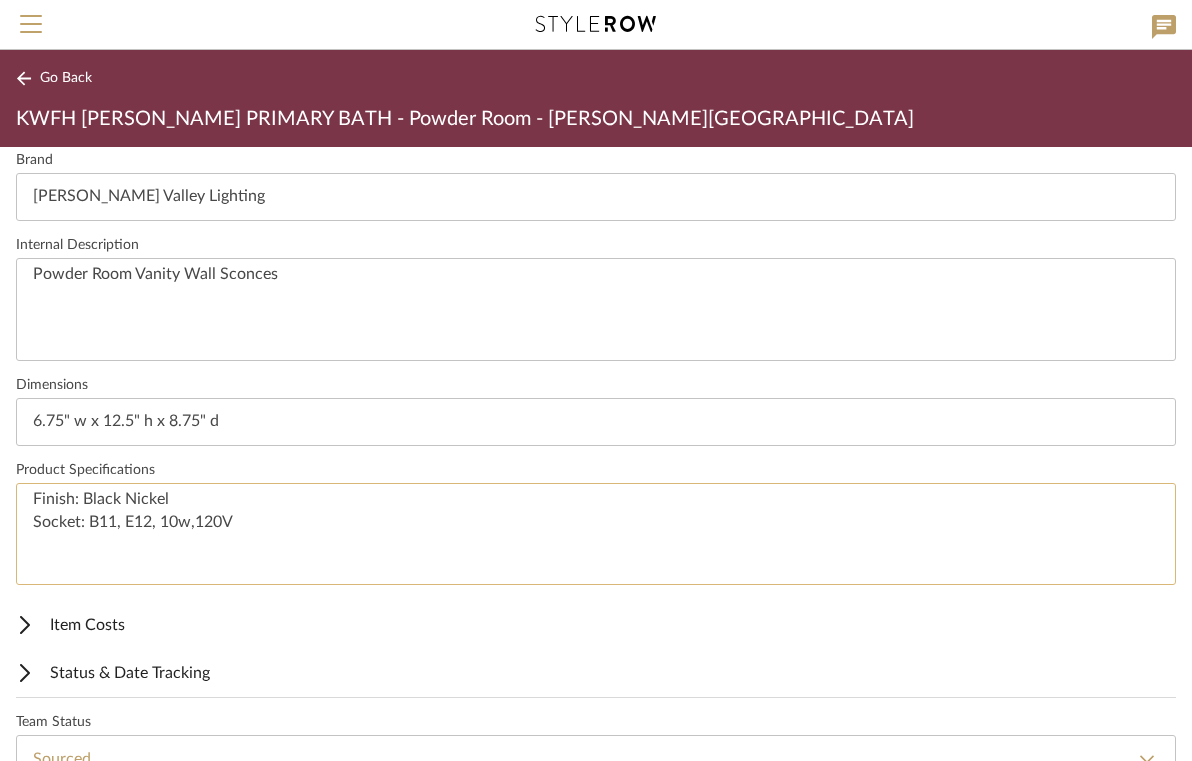 scroll, scrollTop: 657, scrollLeft: 0, axis: vertical 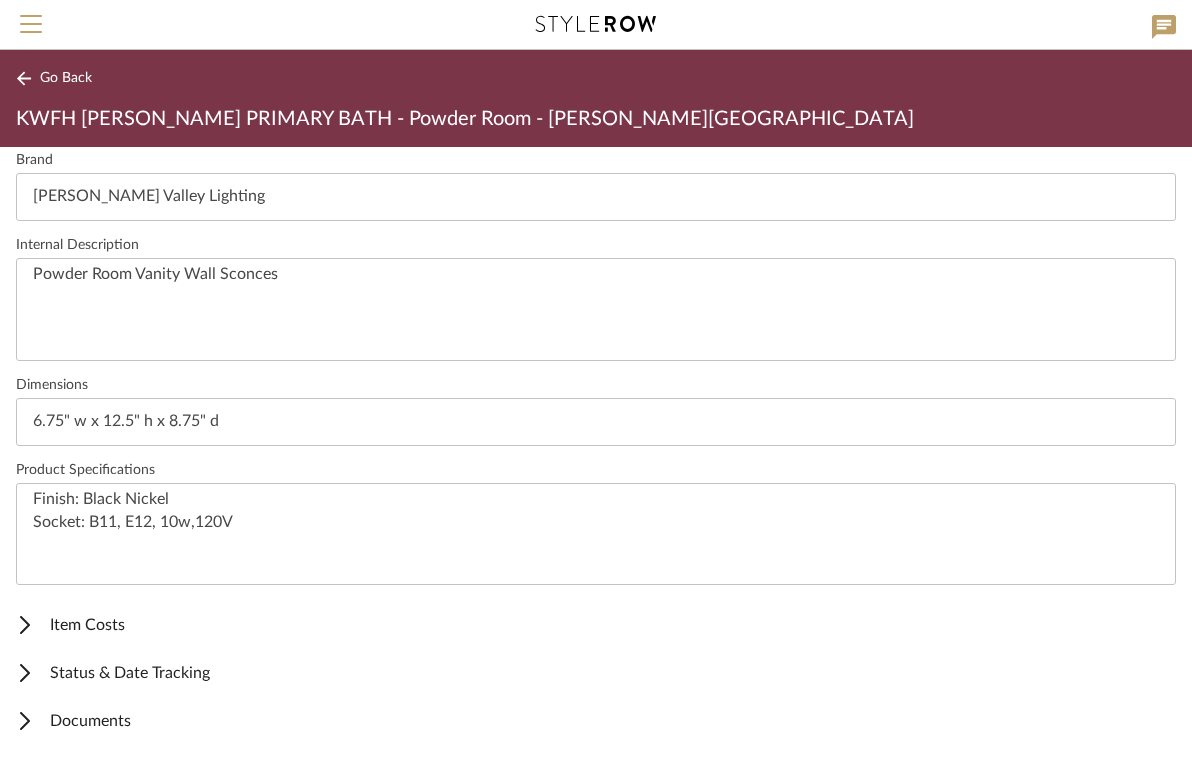 click on "Go Back" 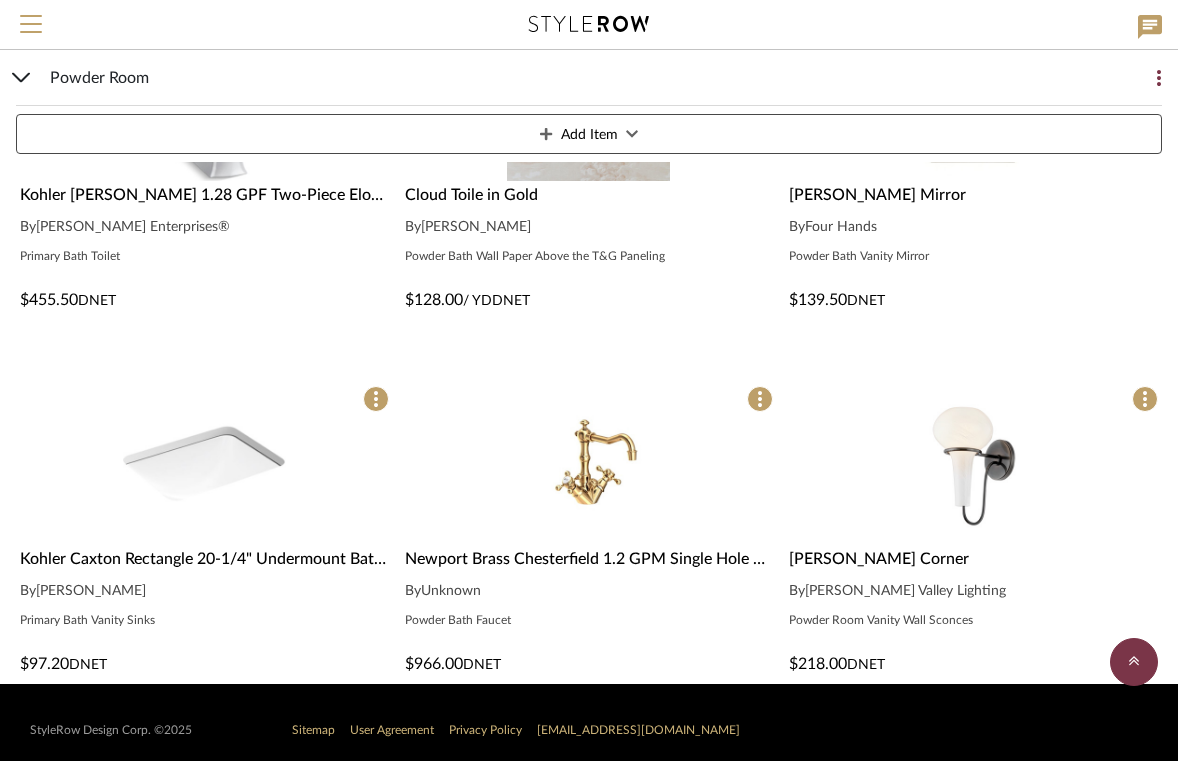 scroll, scrollTop: 1442, scrollLeft: 0, axis: vertical 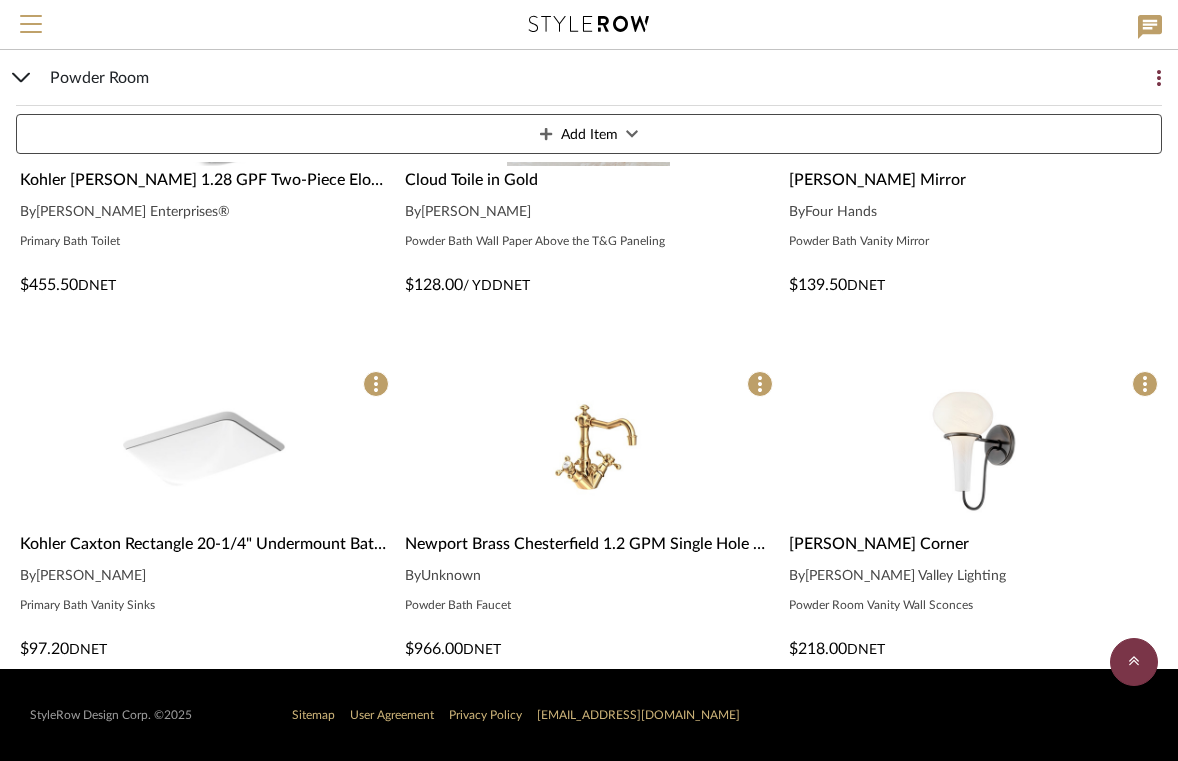 click on "[PERSON_NAME] Valley Lighting" at bounding box center (905, 576) 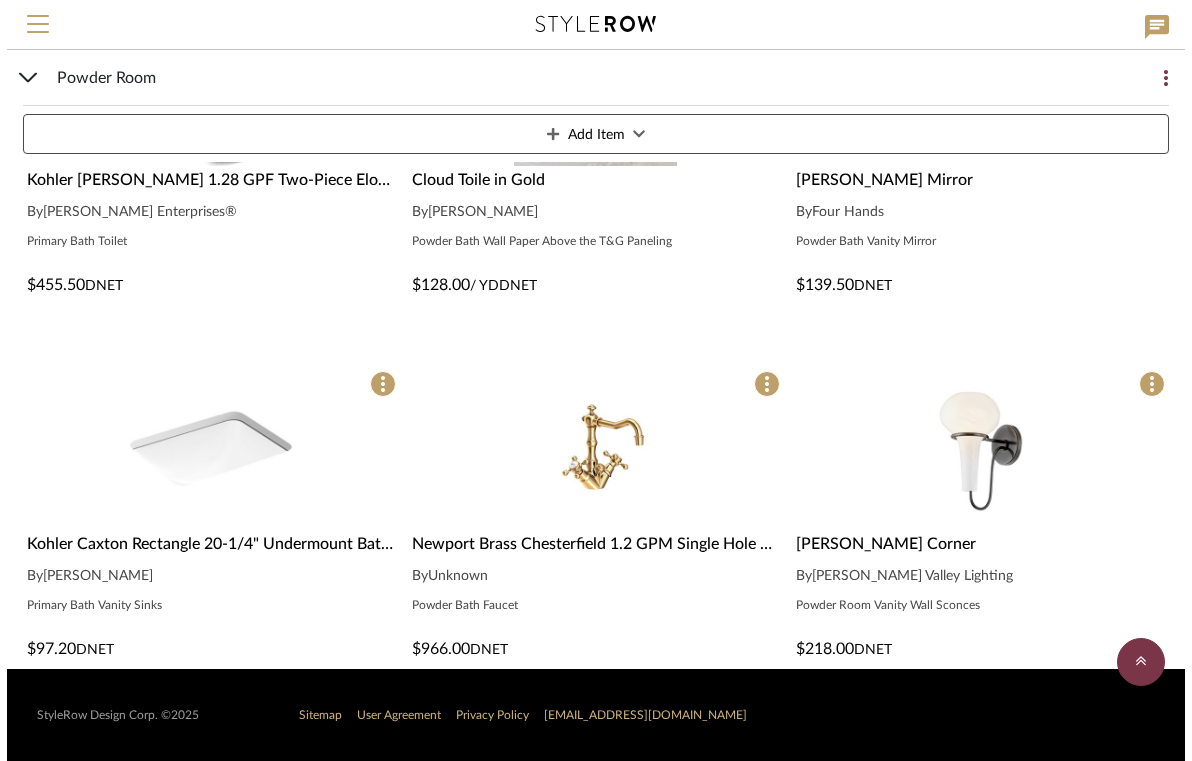 scroll, scrollTop: 0, scrollLeft: 0, axis: both 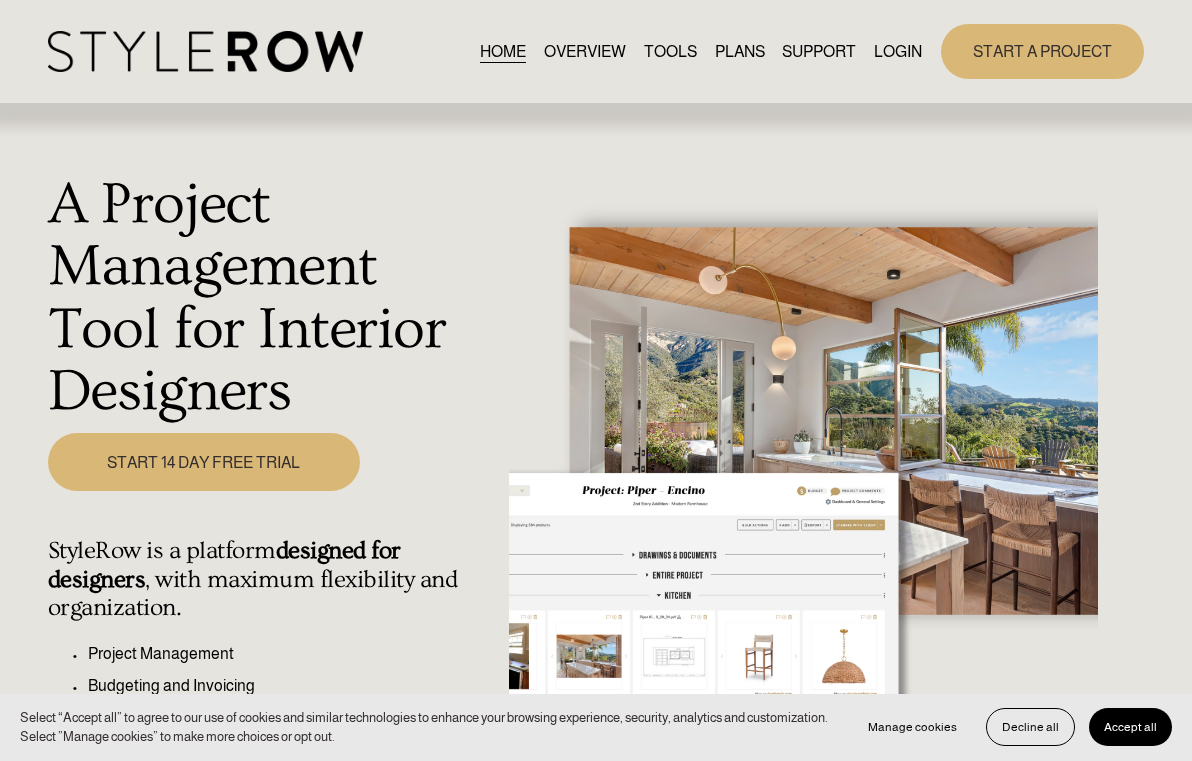 click on "START A PROJECT" at bounding box center [1042, 51] 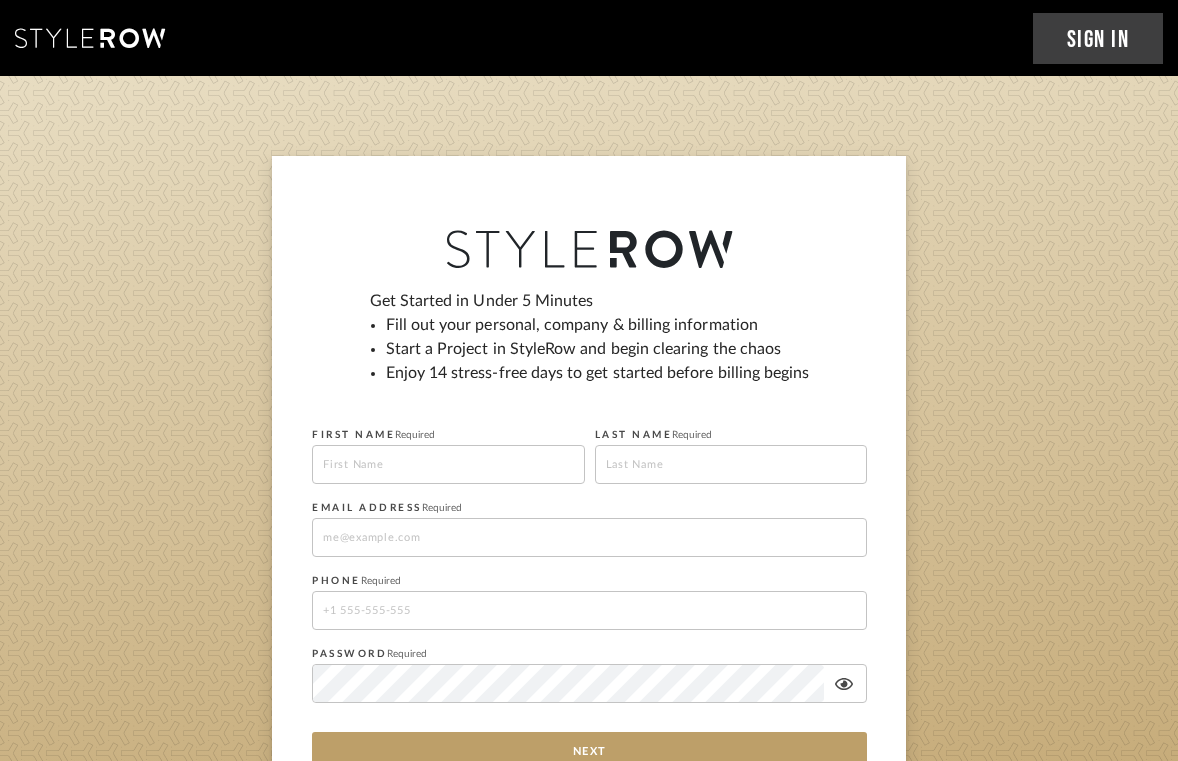 scroll, scrollTop: 0, scrollLeft: 0, axis: both 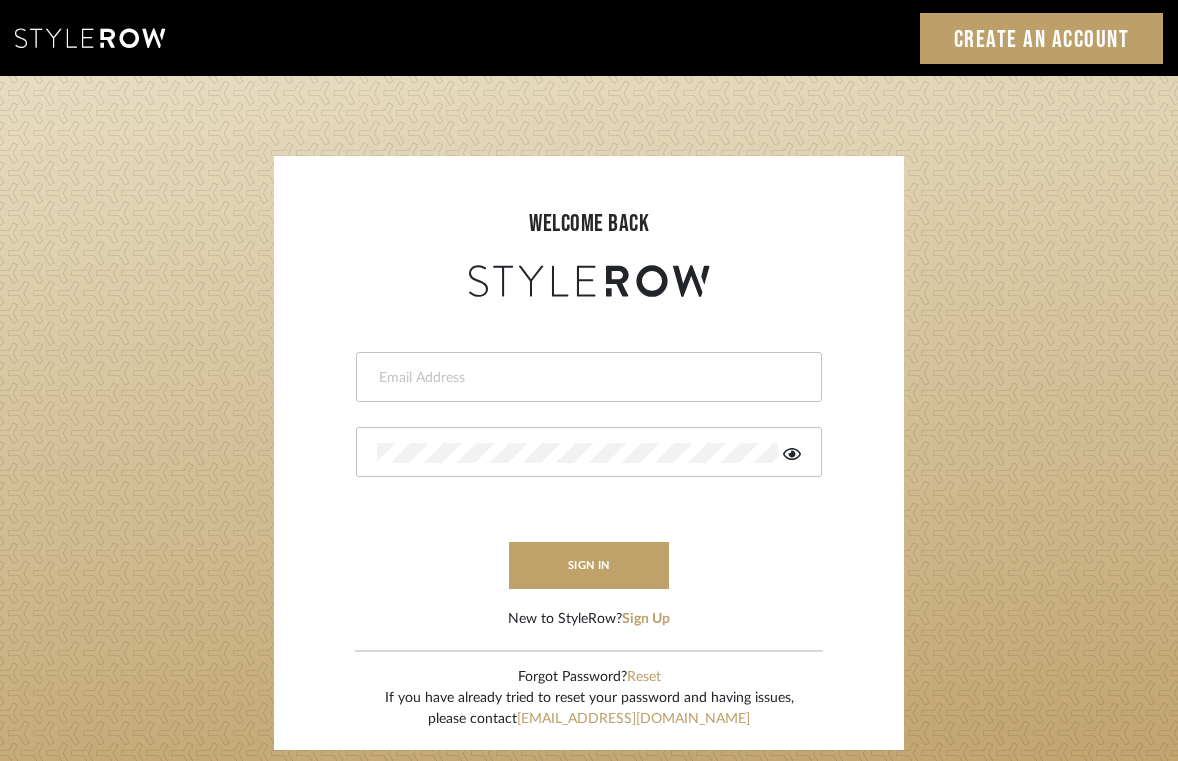 type on "molly@fitchhill.com" 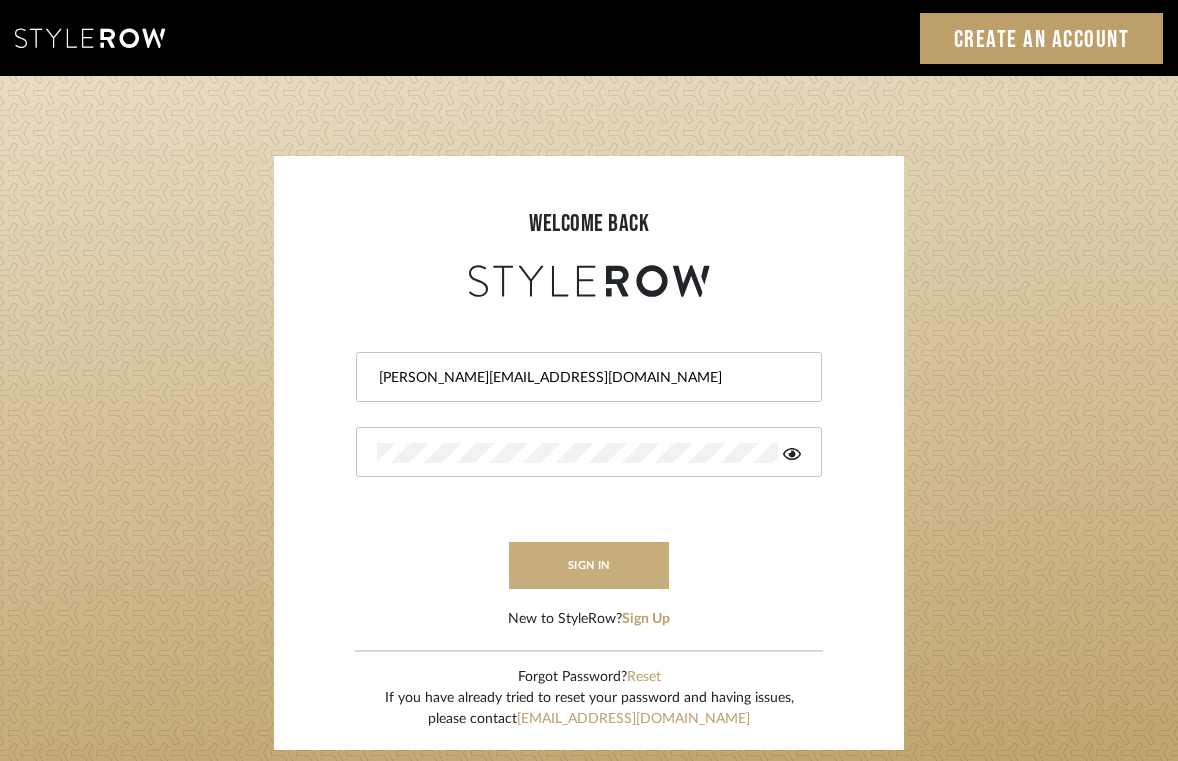 click on "sign in" at bounding box center [589, 565] 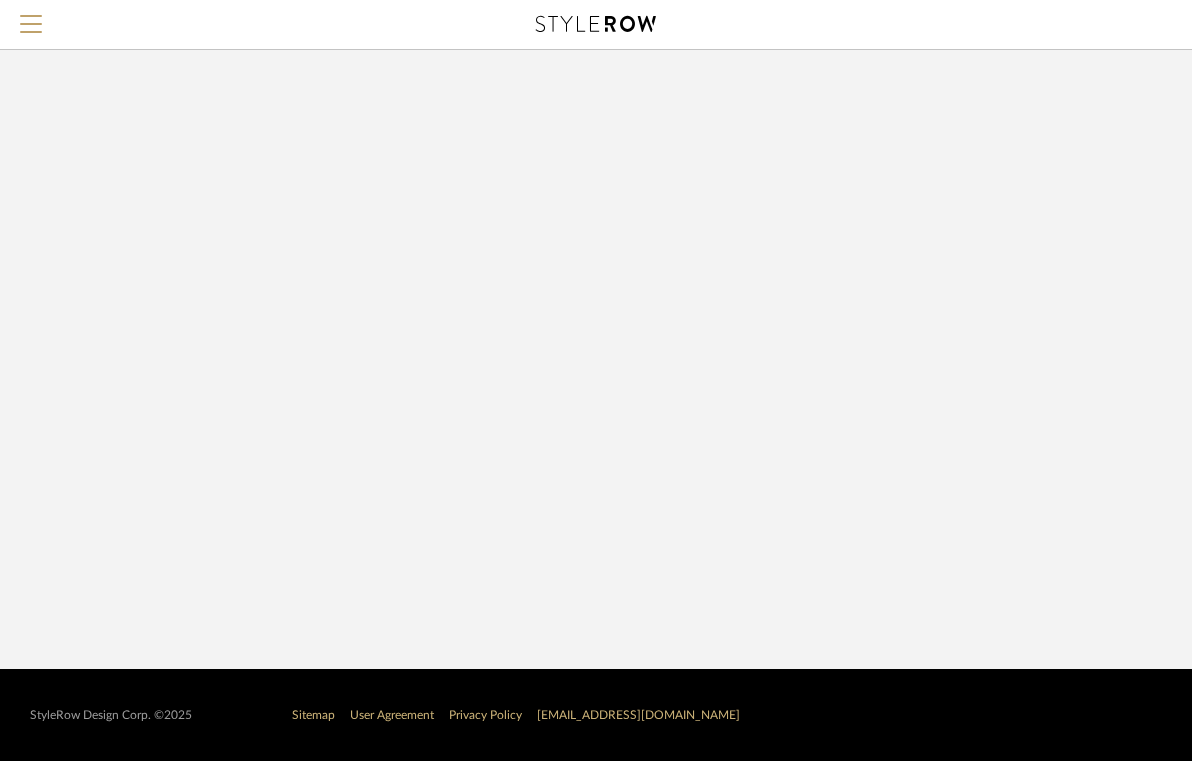 scroll, scrollTop: 0, scrollLeft: 0, axis: both 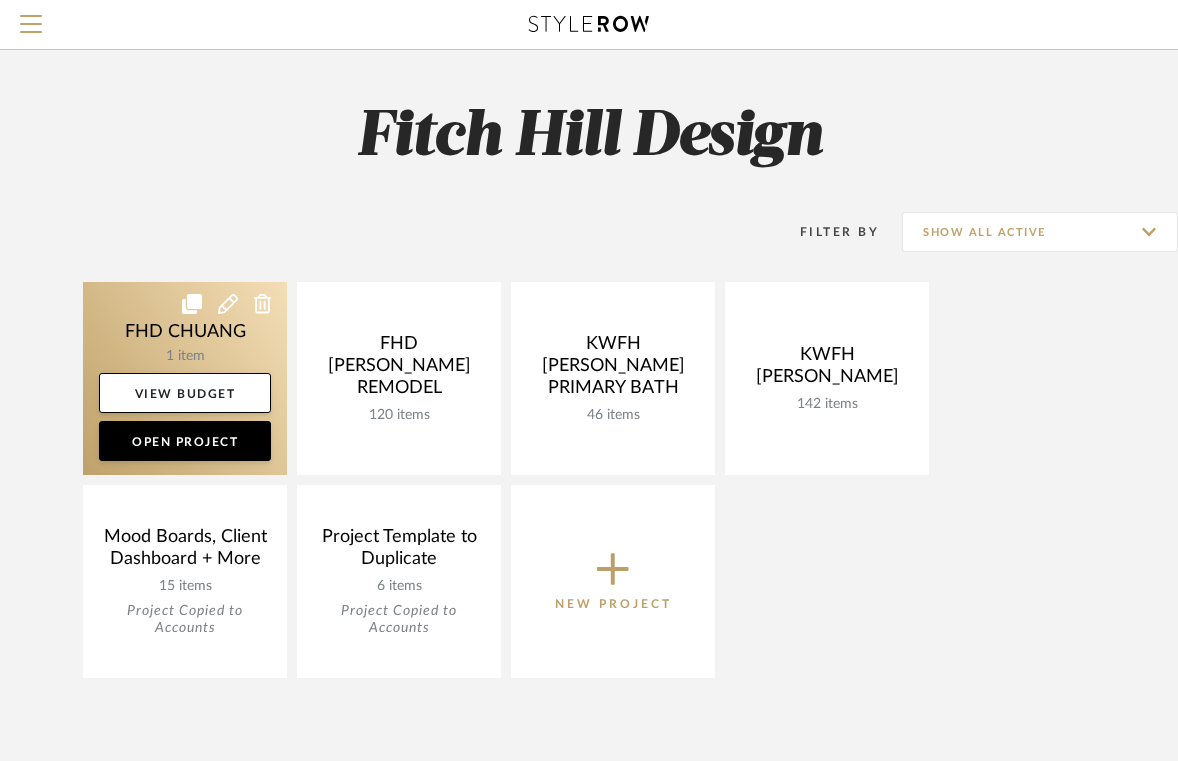 click 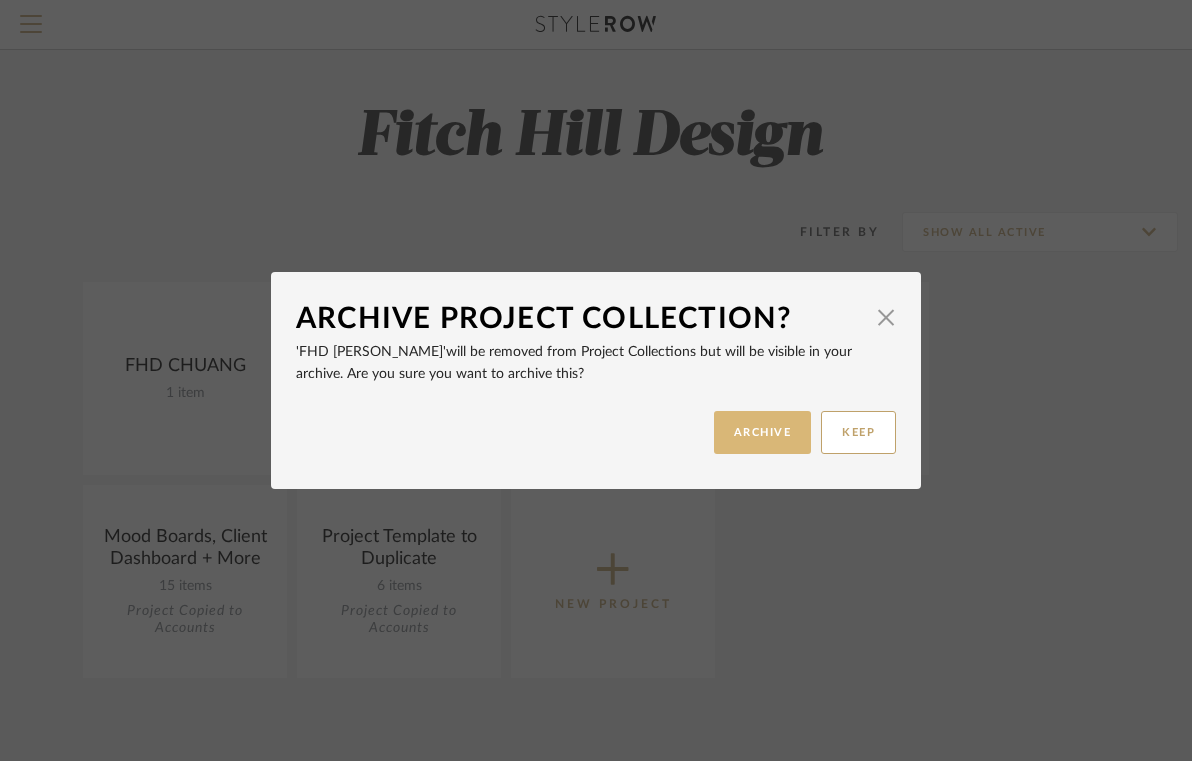 click on "ARCHIVE" at bounding box center (763, 432) 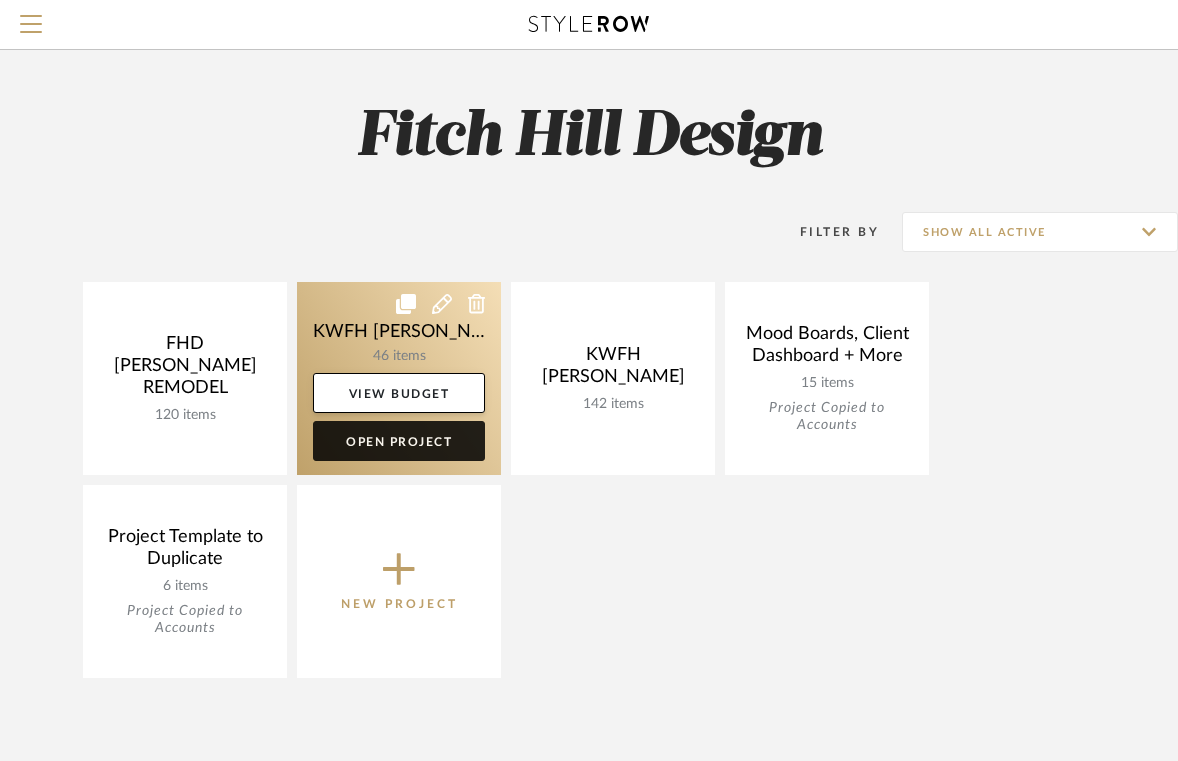 click on "Open Project" 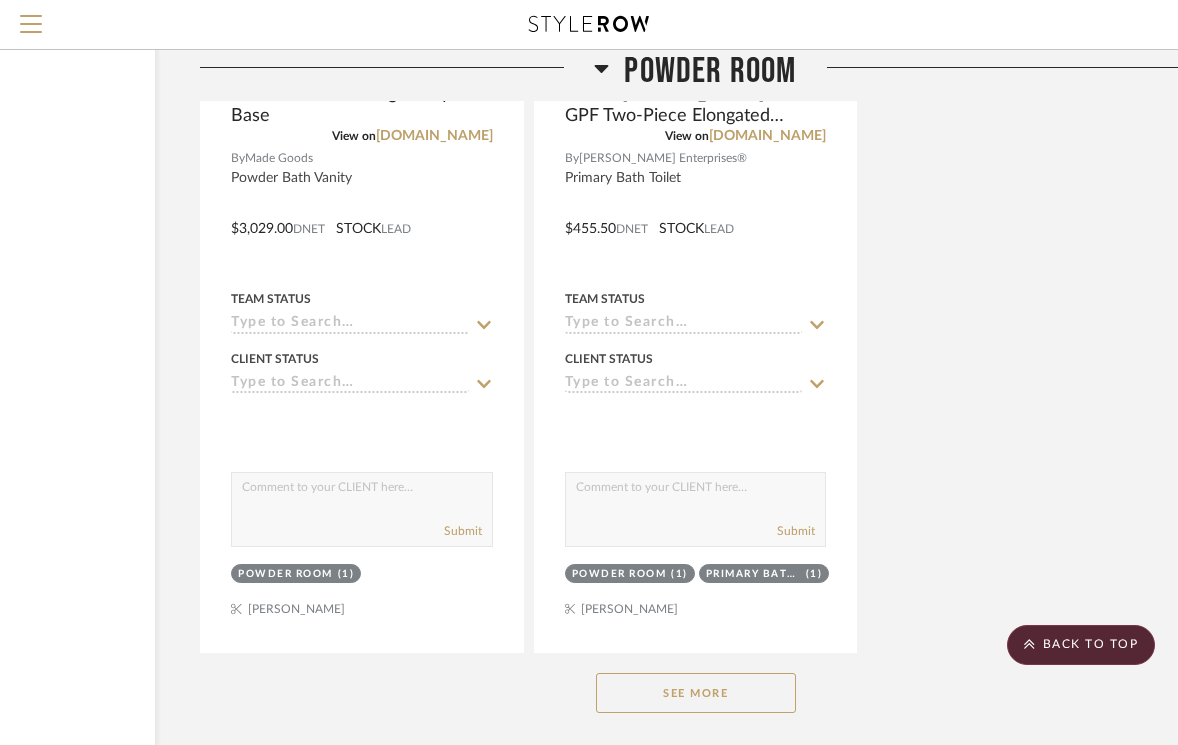 scroll, scrollTop: 7641, scrollLeft: 221, axis: both 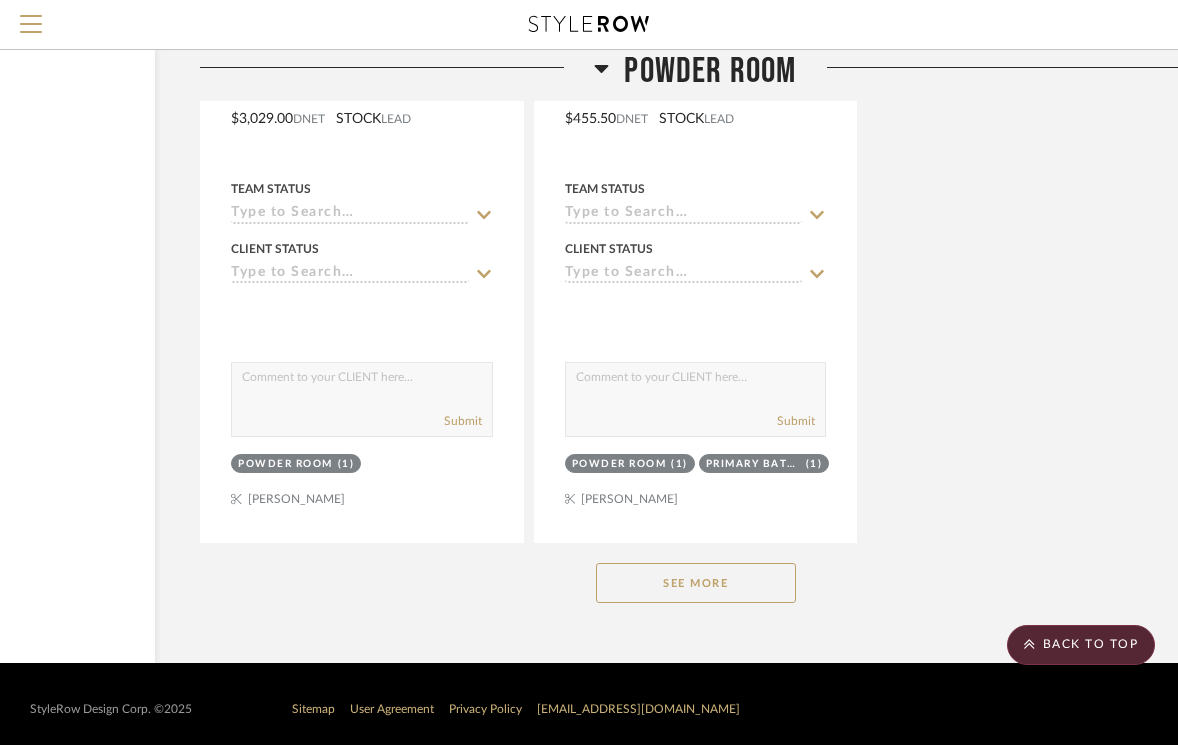 click on "See More" 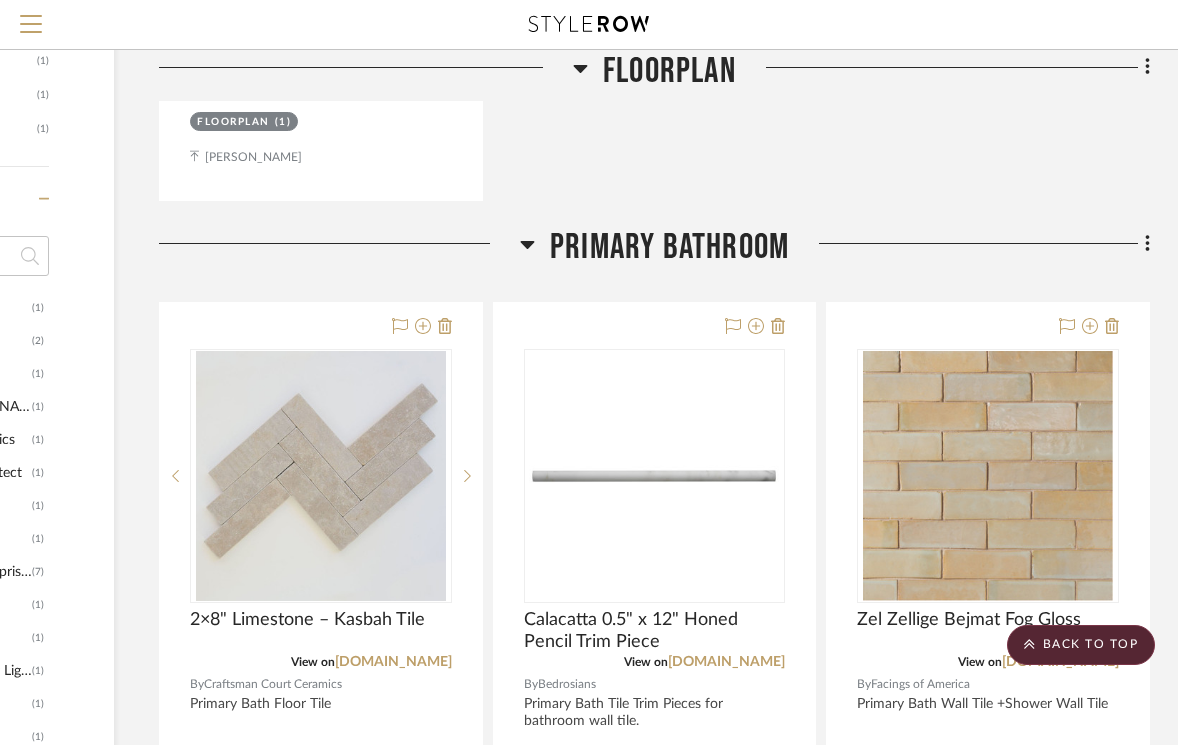 scroll, scrollTop: 1061, scrollLeft: 262, axis: both 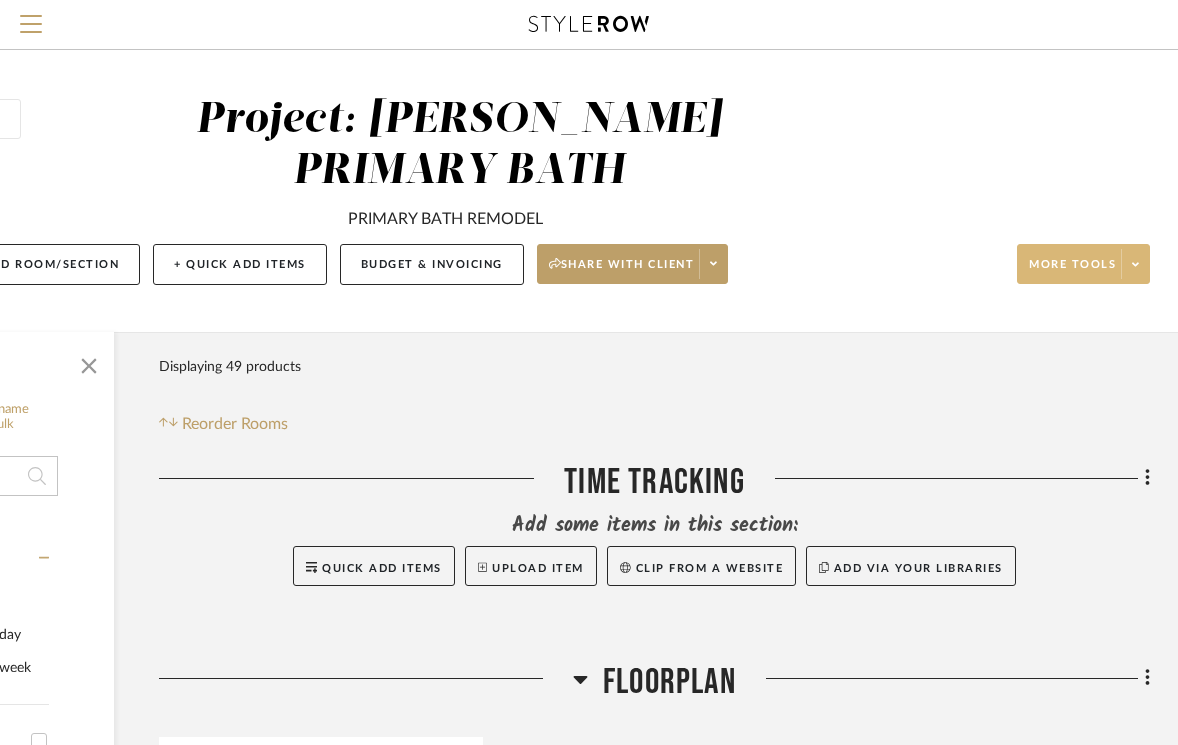 click 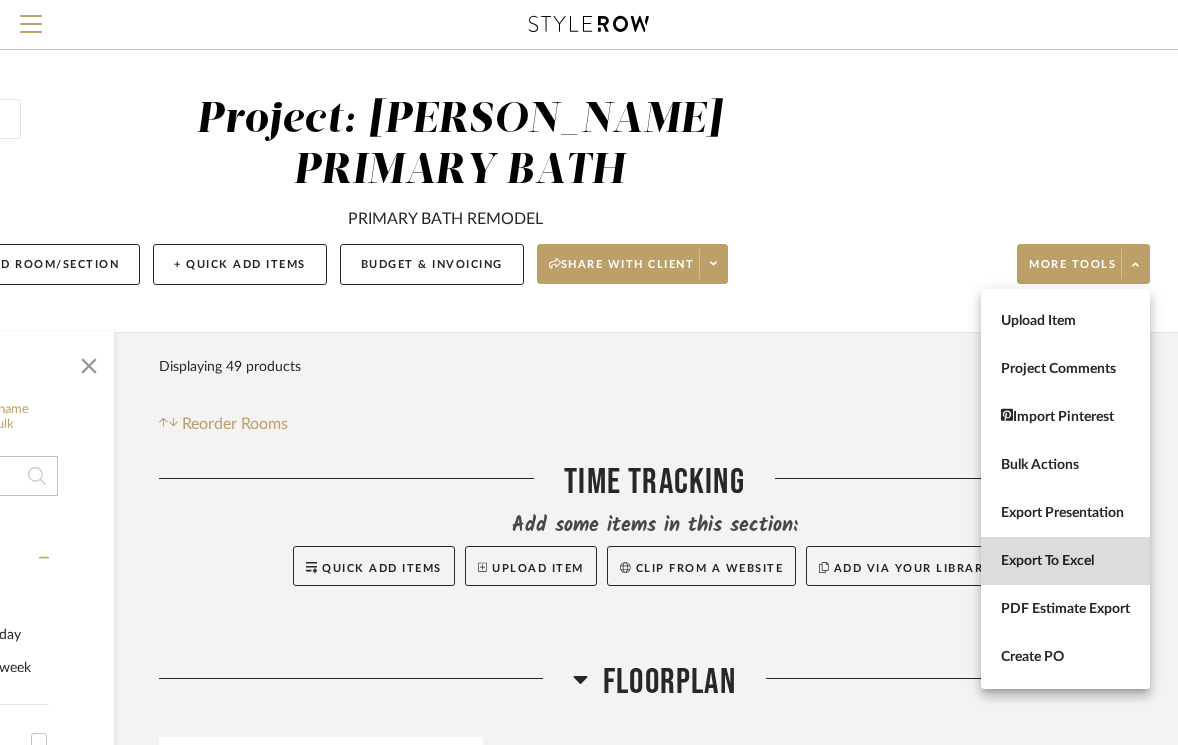 click on "Export To Excel" at bounding box center [1065, 561] 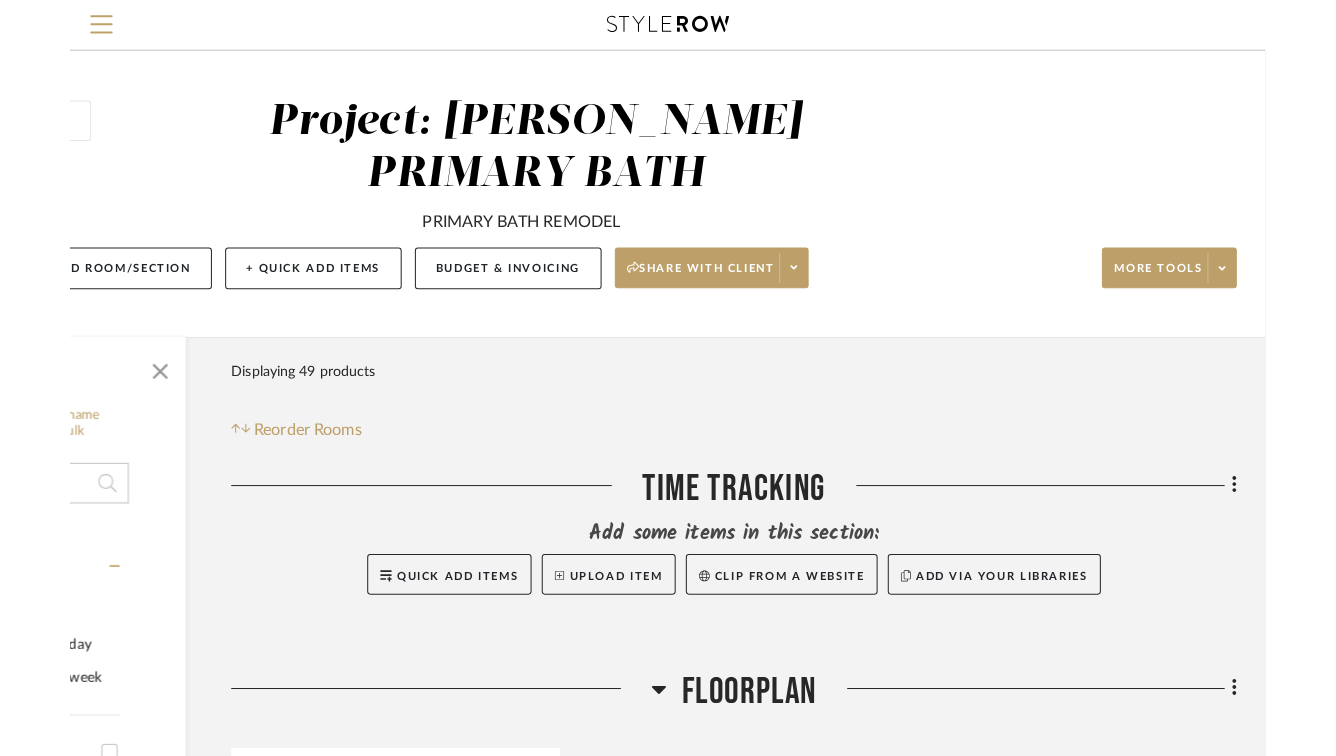 scroll, scrollTop: 0, scrollLeft: 104, axis: horizontal 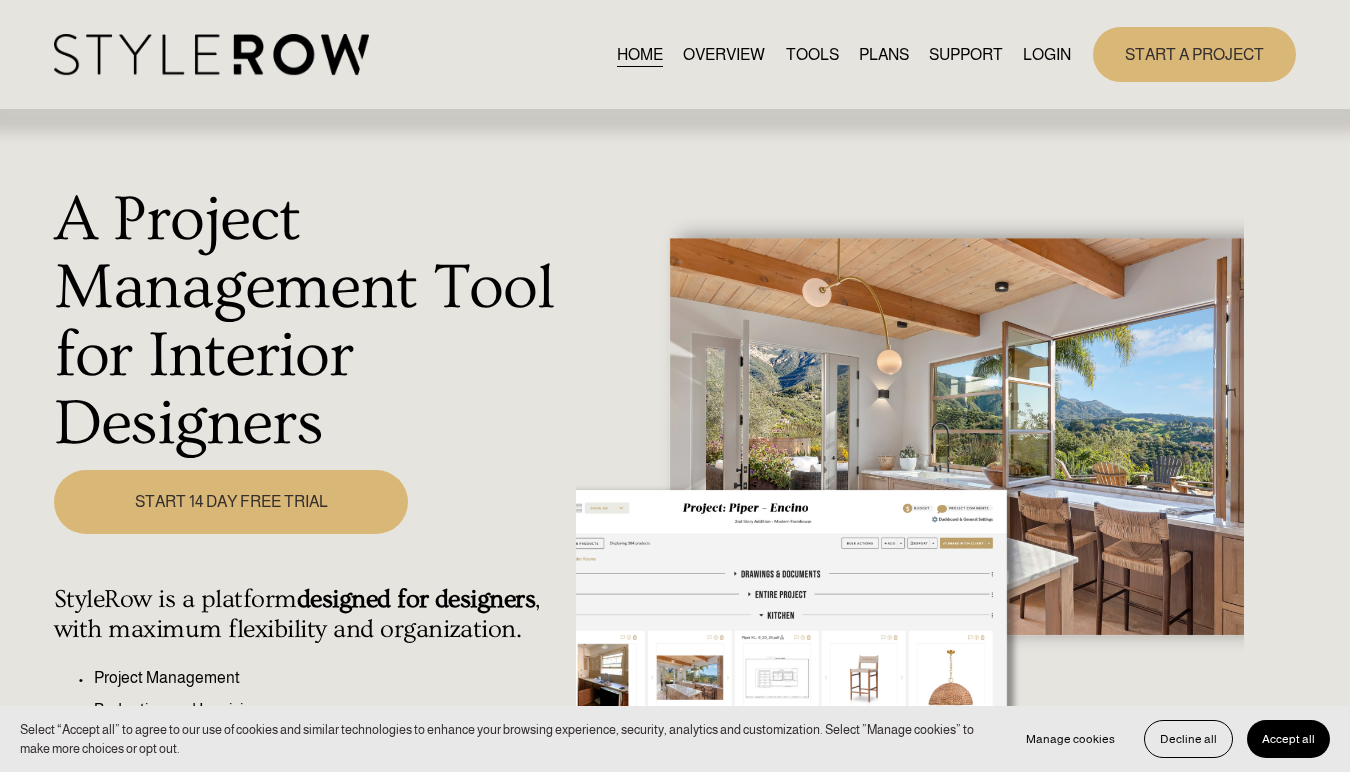 click on "LOGIN" at bounding box center (1047, 54) 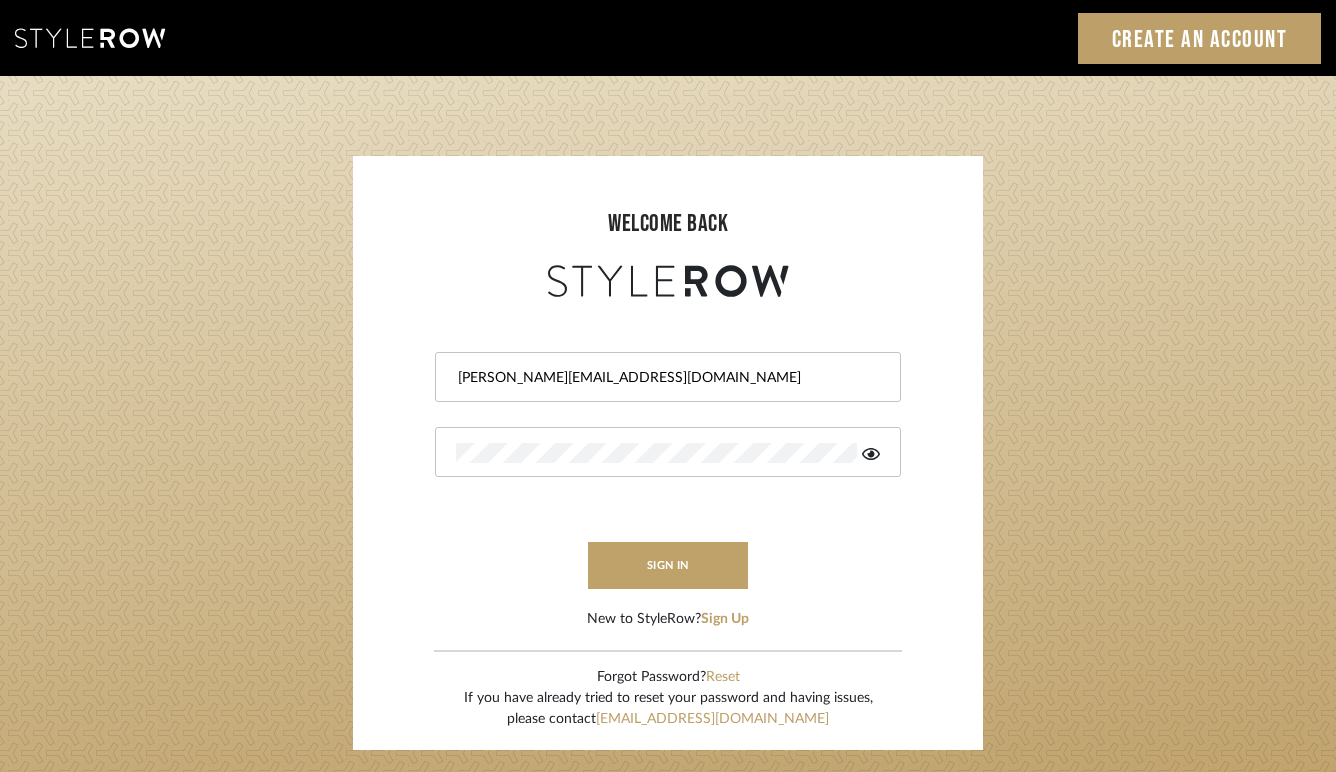 scroll, scrollTop: 0, scrollLeft: 0, axis: both 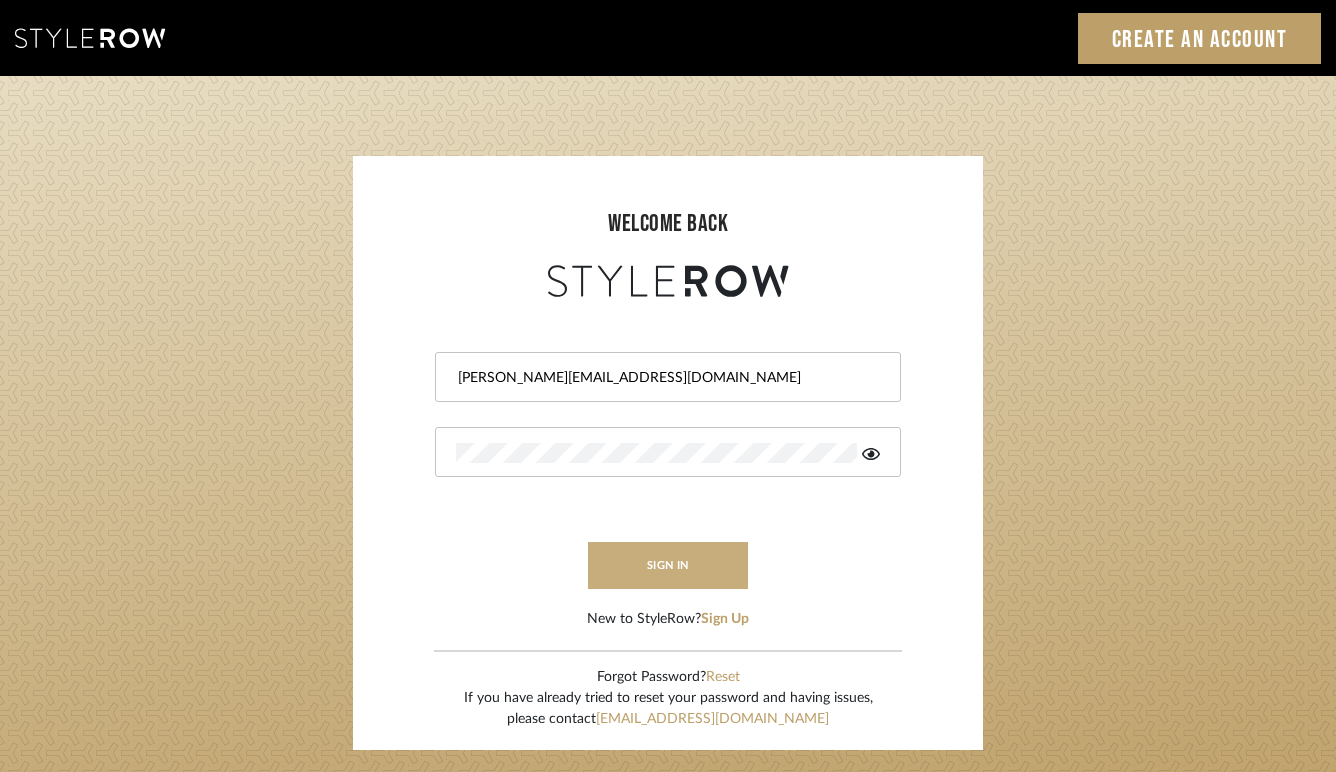click on "sign in" at bounding box center (668, 565) 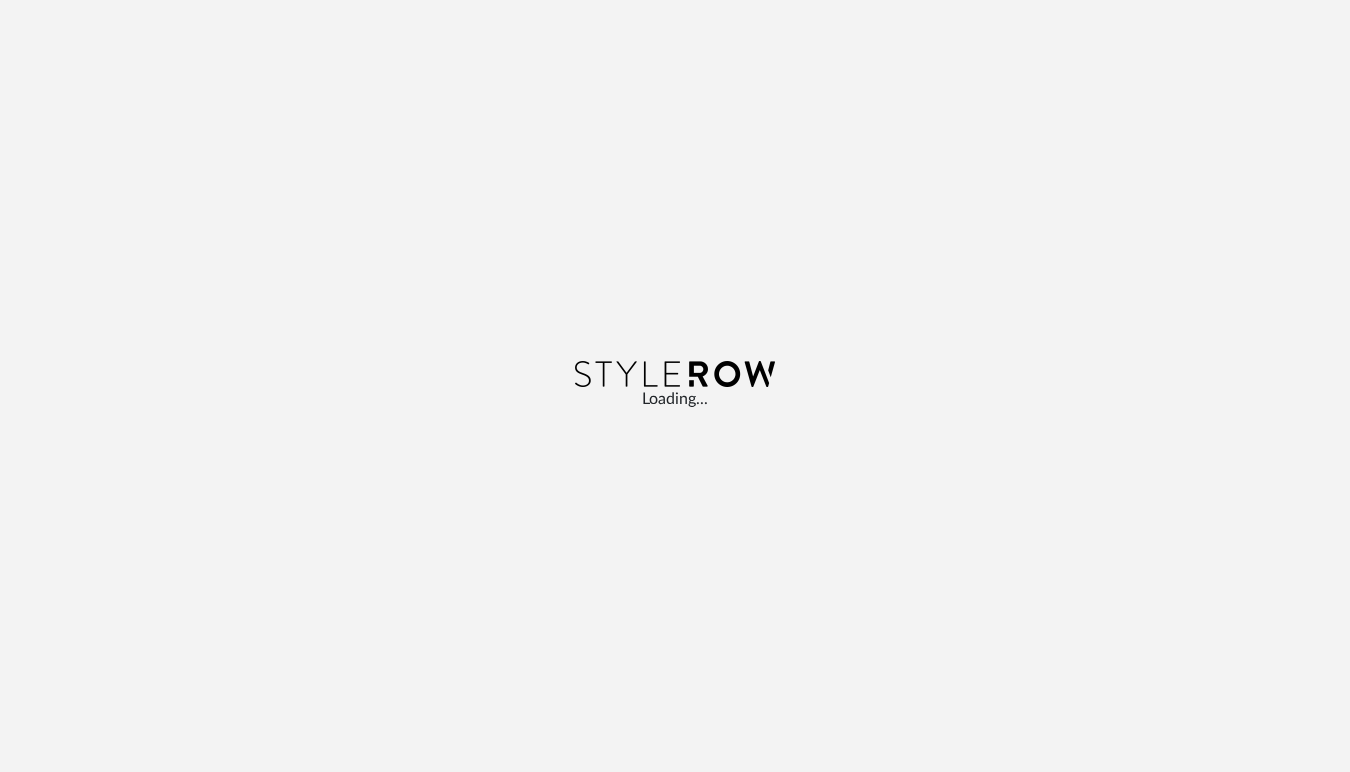 scroll, scrollTop: 0, scrollLeft: 0, axis: both 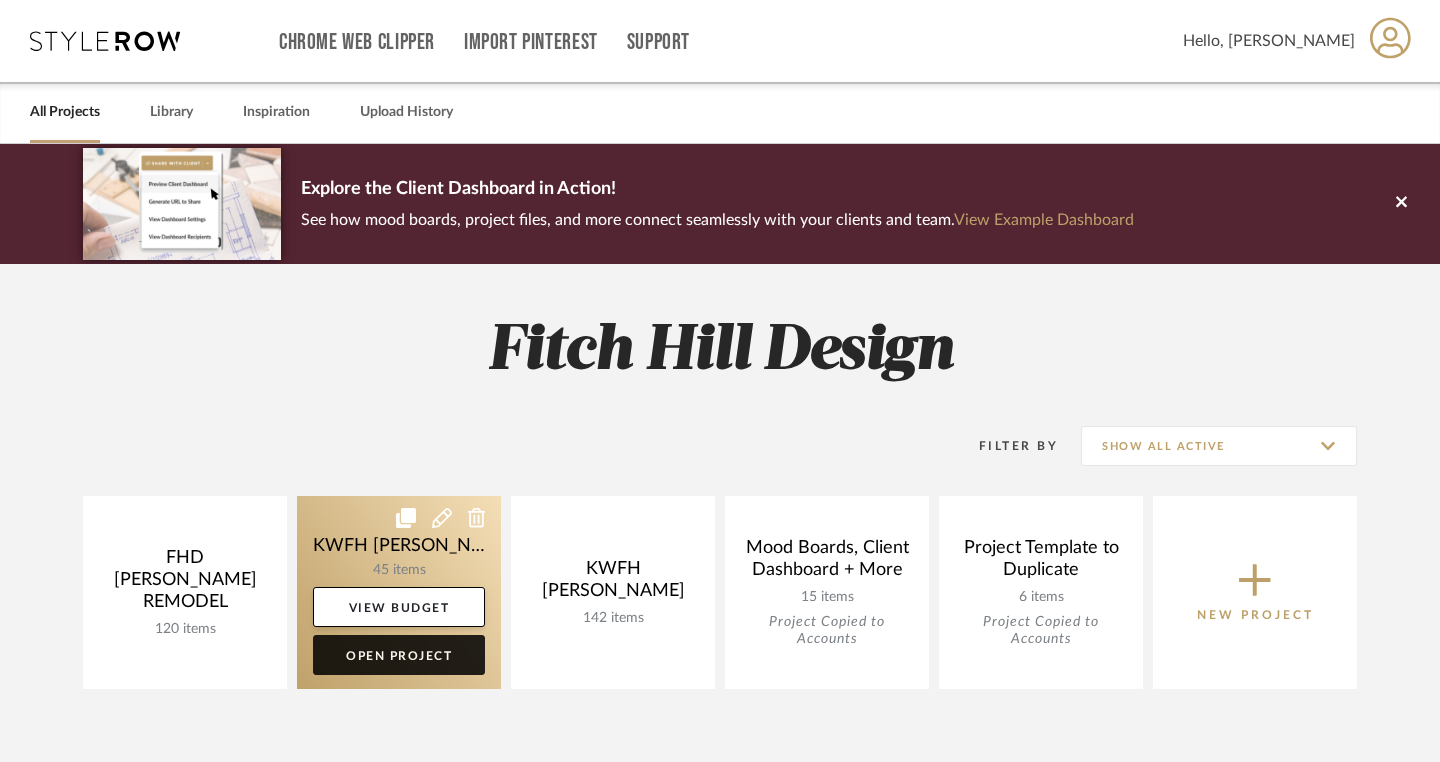 click on "Open Project" 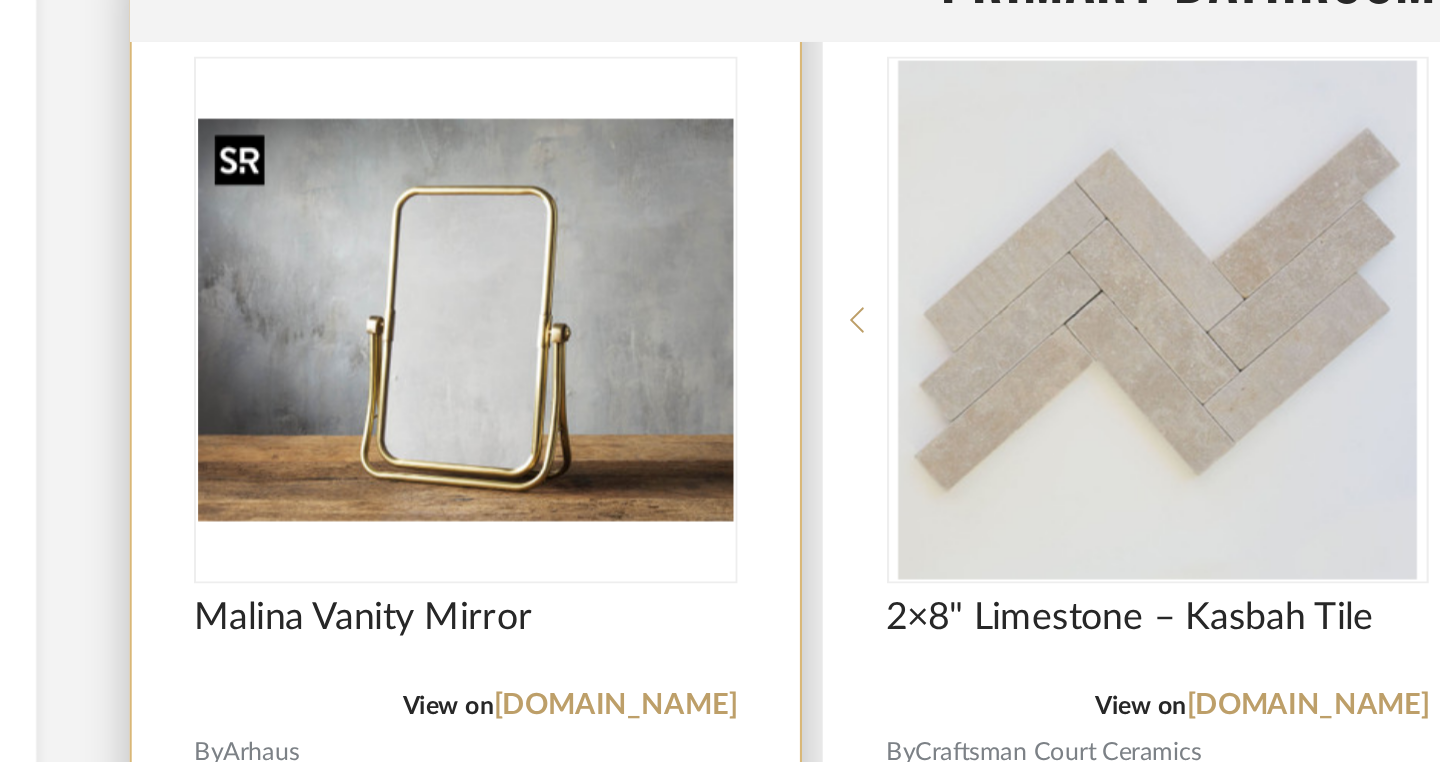 scroll, scrollTop: 1797, scrollLeft: 0, axis: vertical 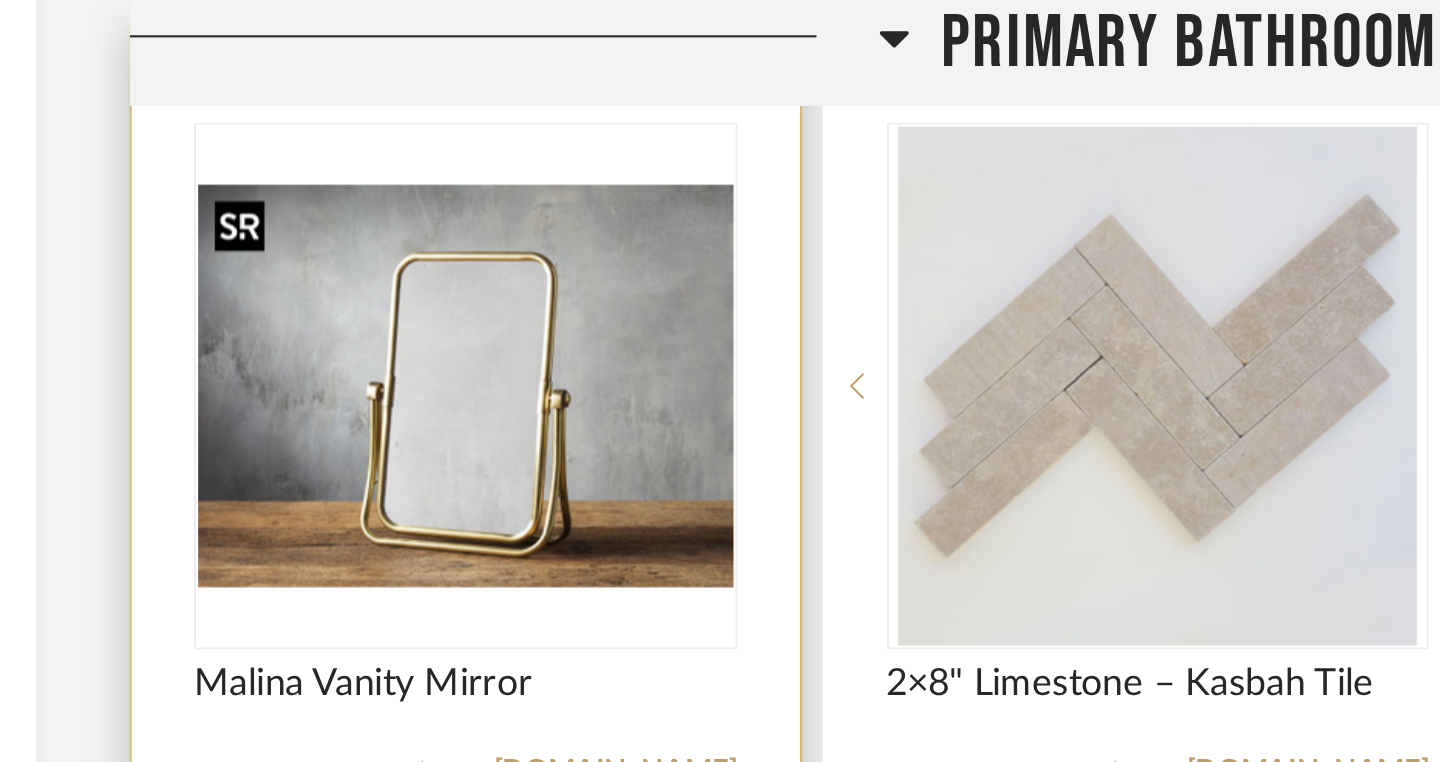 click at bounding box center [583, 186] 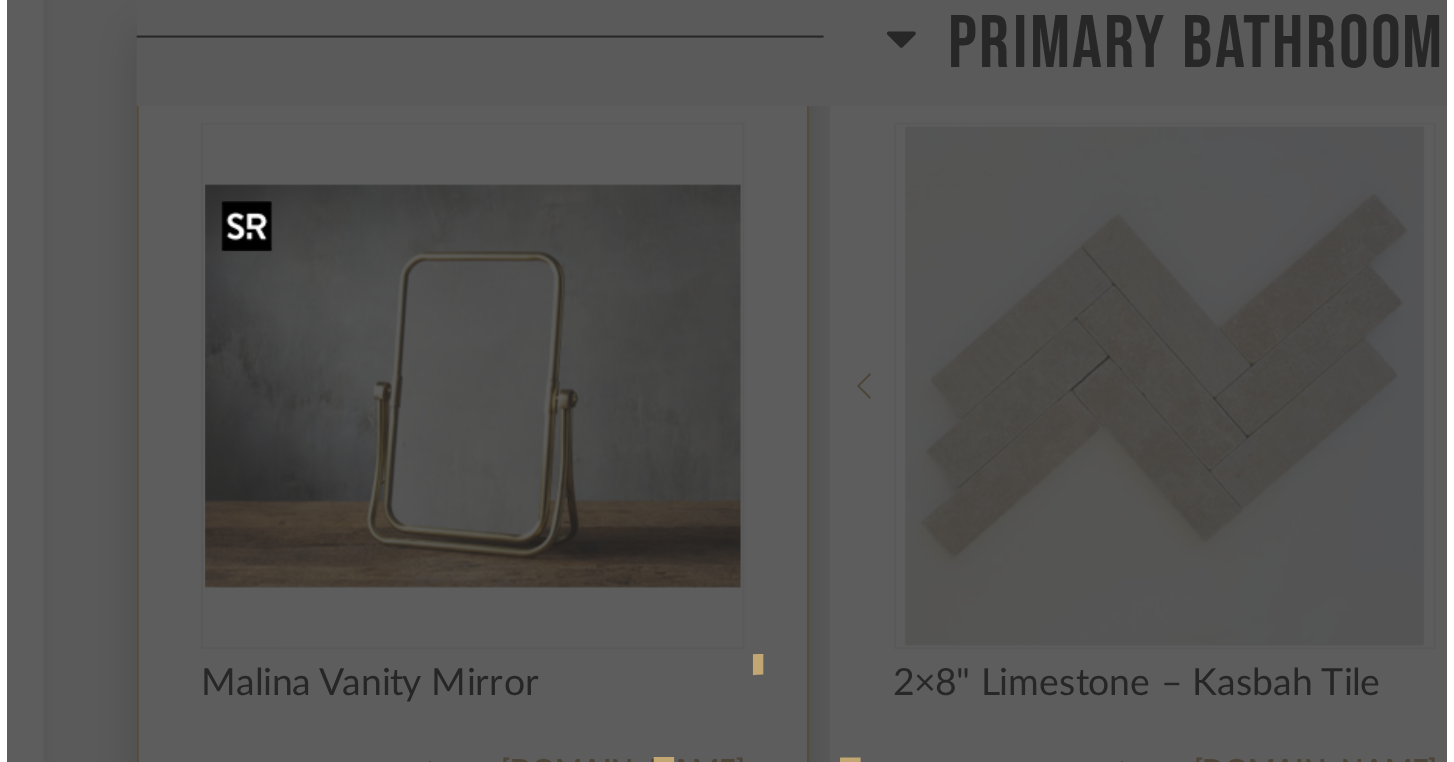 scroll, scrollTop: 0, scrollLeft: 0, axis: both 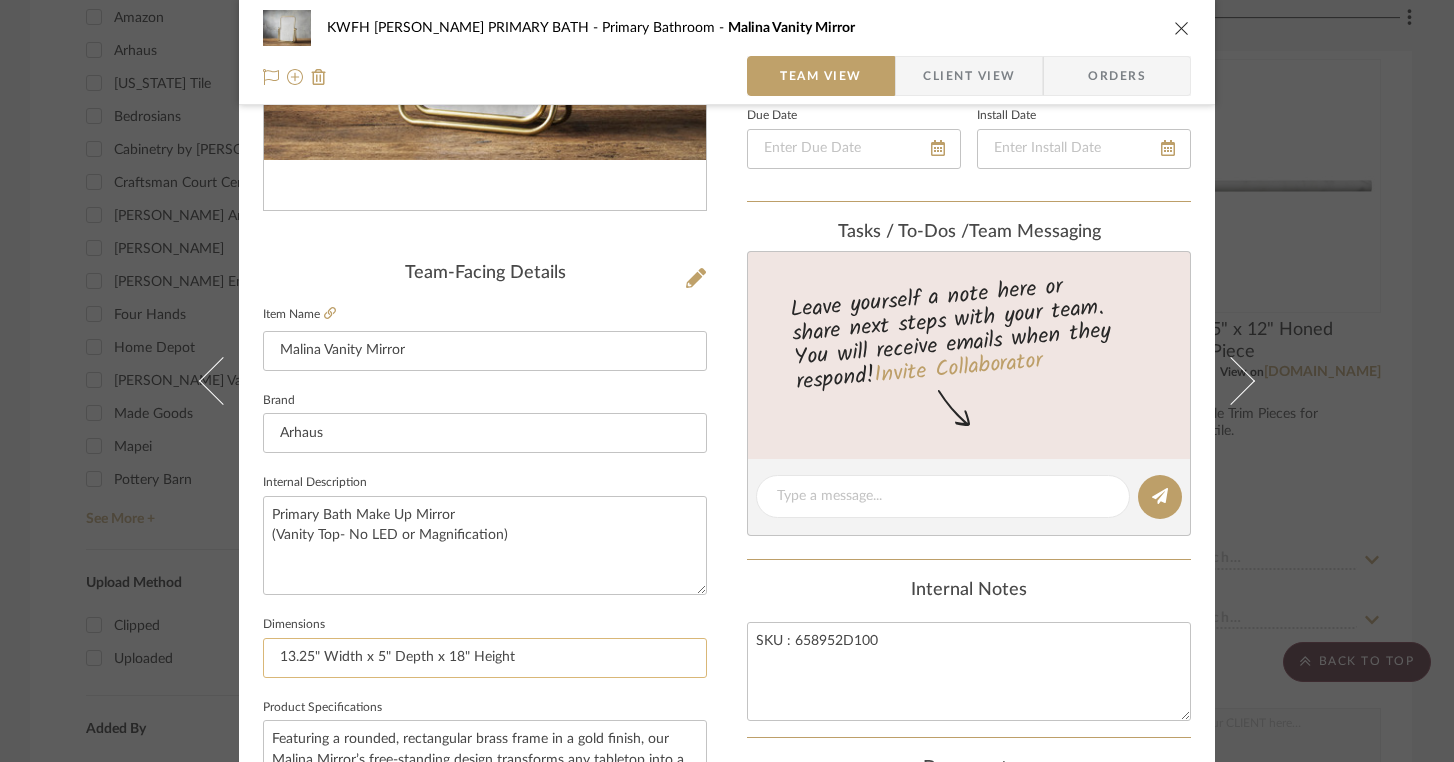 drag, startPoint x: 273, startPoint y: 651, endPoint x: 524, endPoint y: 652, distance: 251.002 